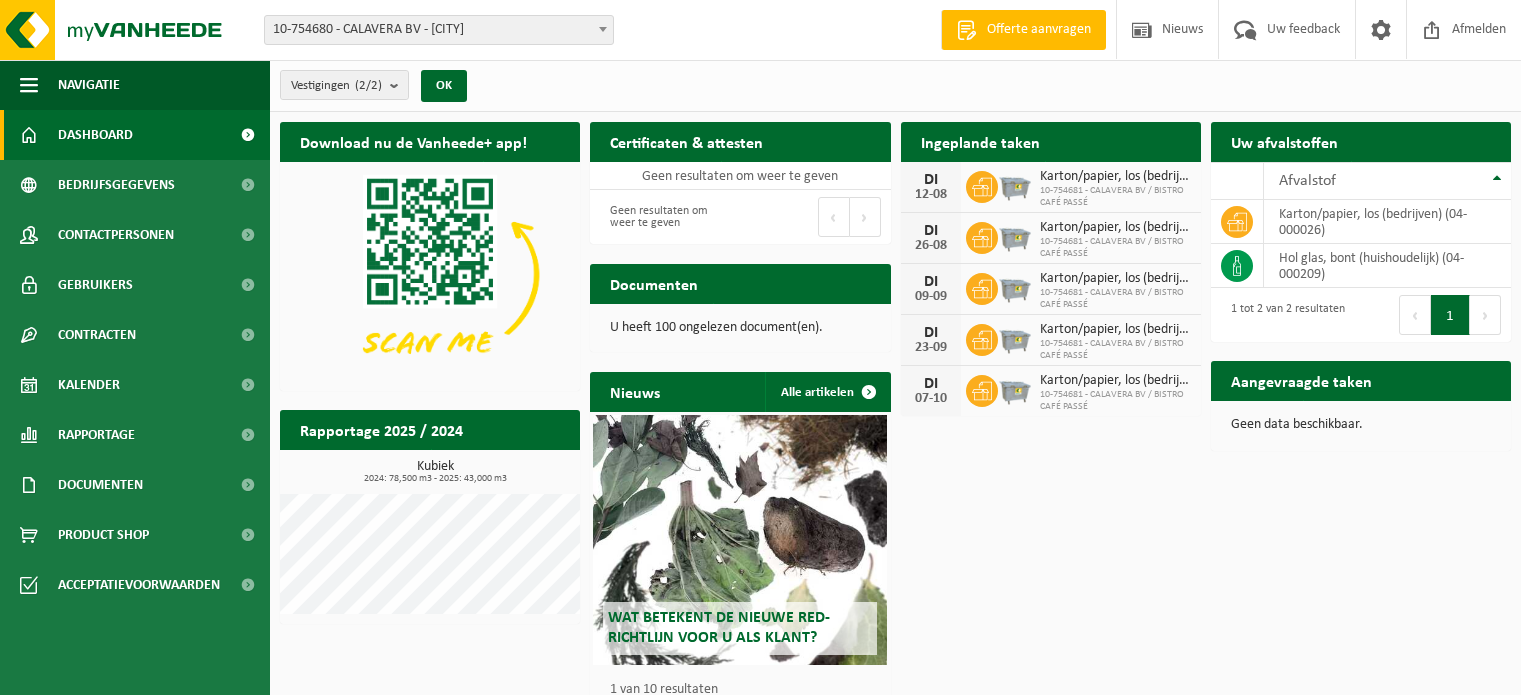 scroll, scrollTop: 0, scrollLeft: 0, axis: both 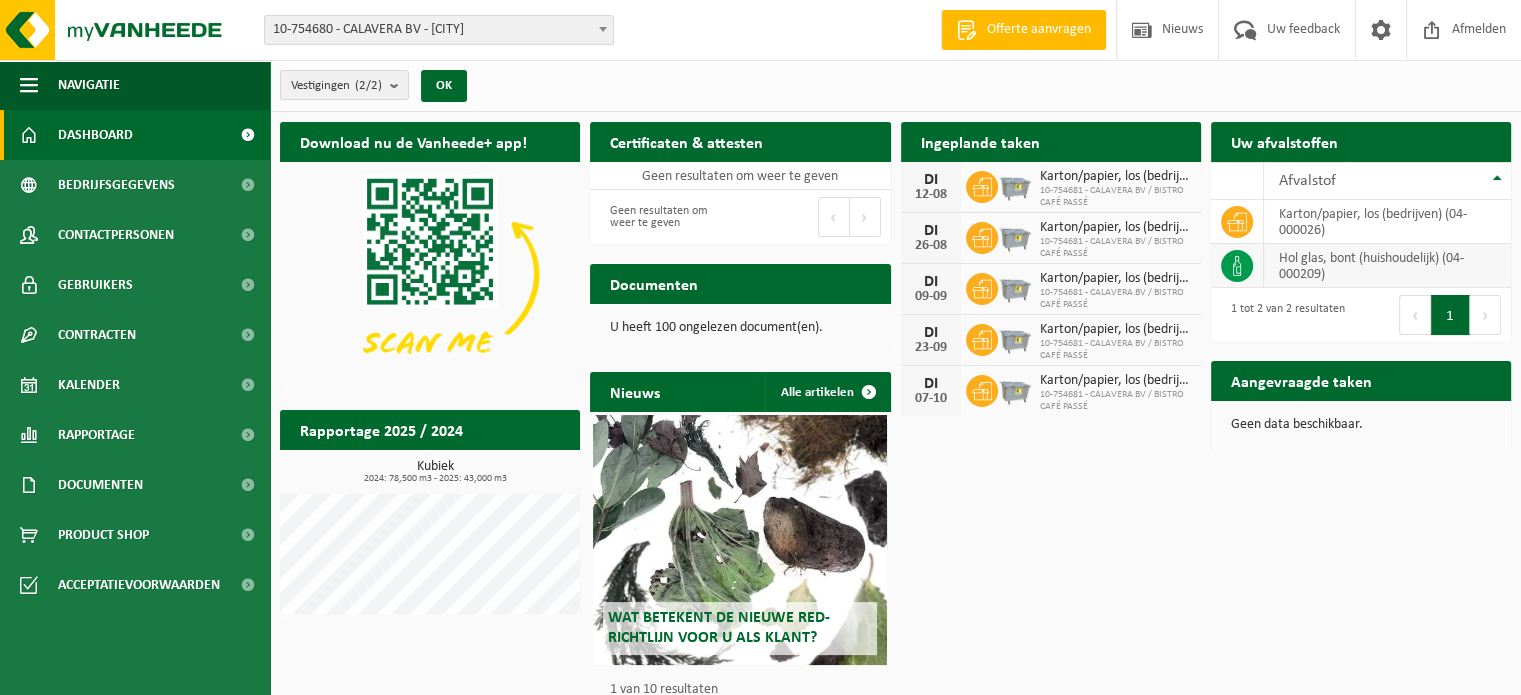 click on "hol glas, bont (huishoudelijk) (04-000209)" at bounding box center [1387, 266] 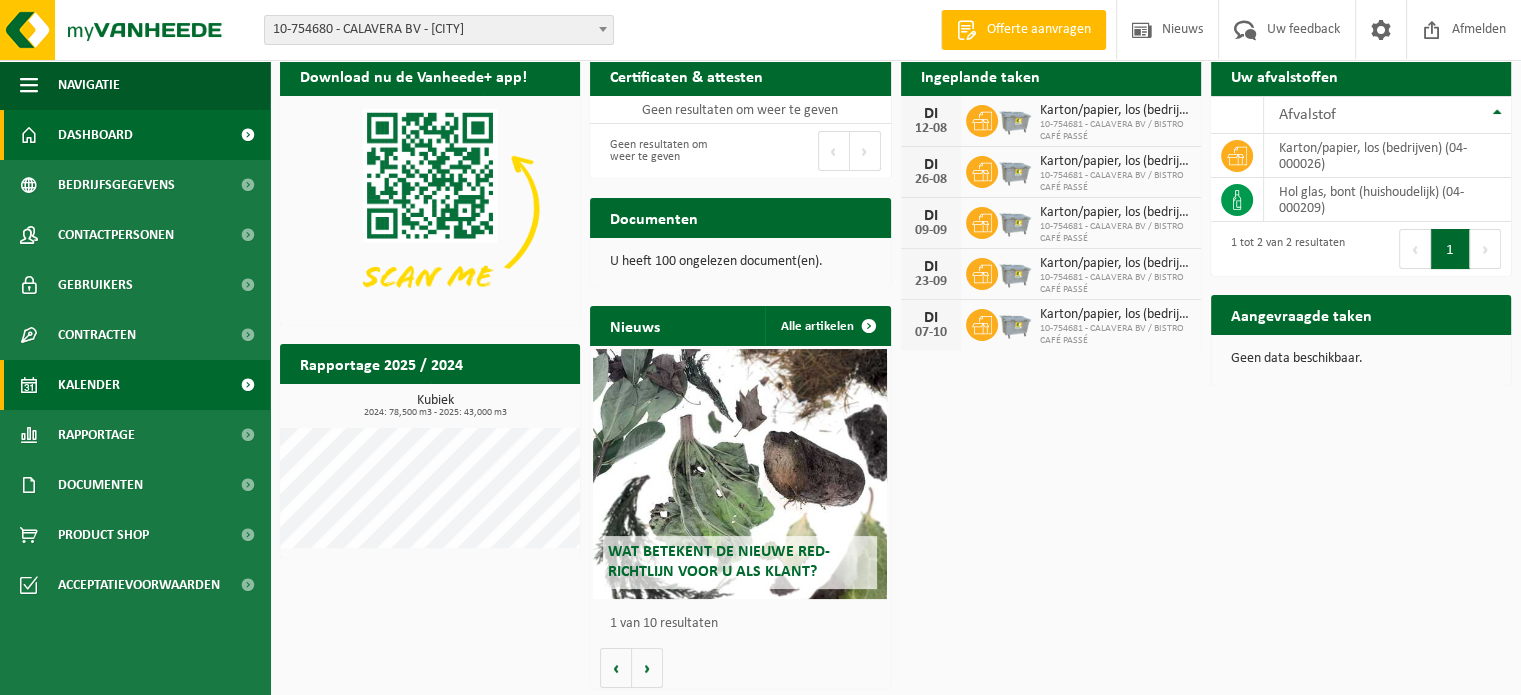 scroll, scrollTop: 68, scrollLeft: 0, axis: vertical 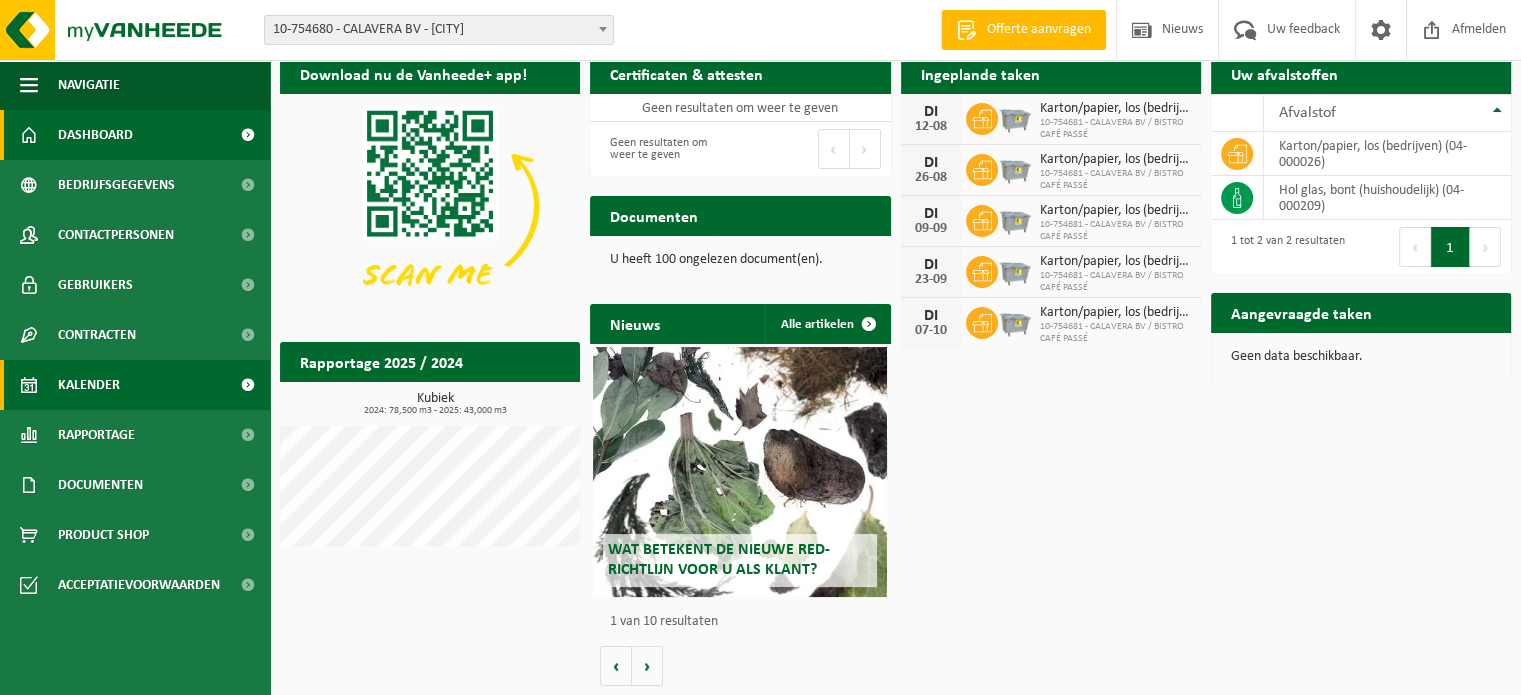 click on "Kalender" at bounding box center [135, 385] 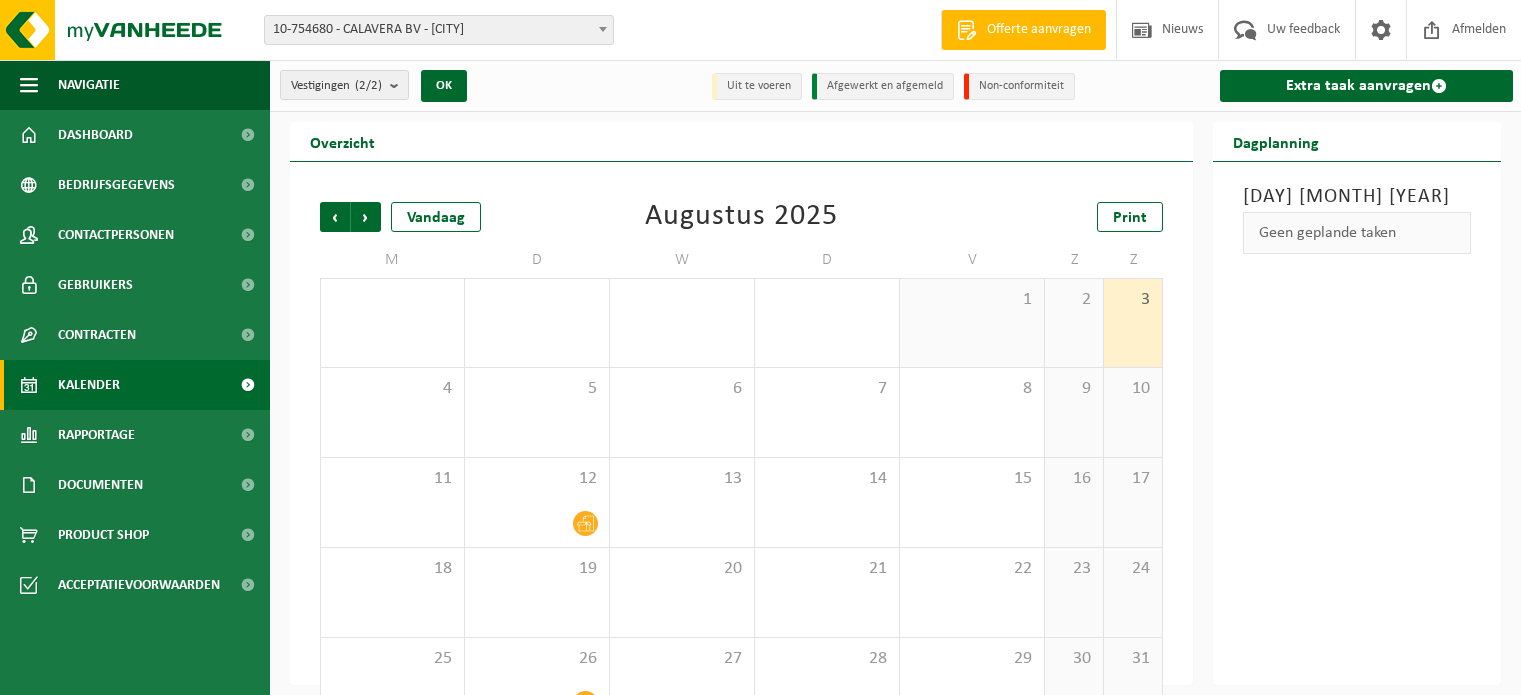 scroll, scrollTop: 0, scrollLeft: 0, axis: both 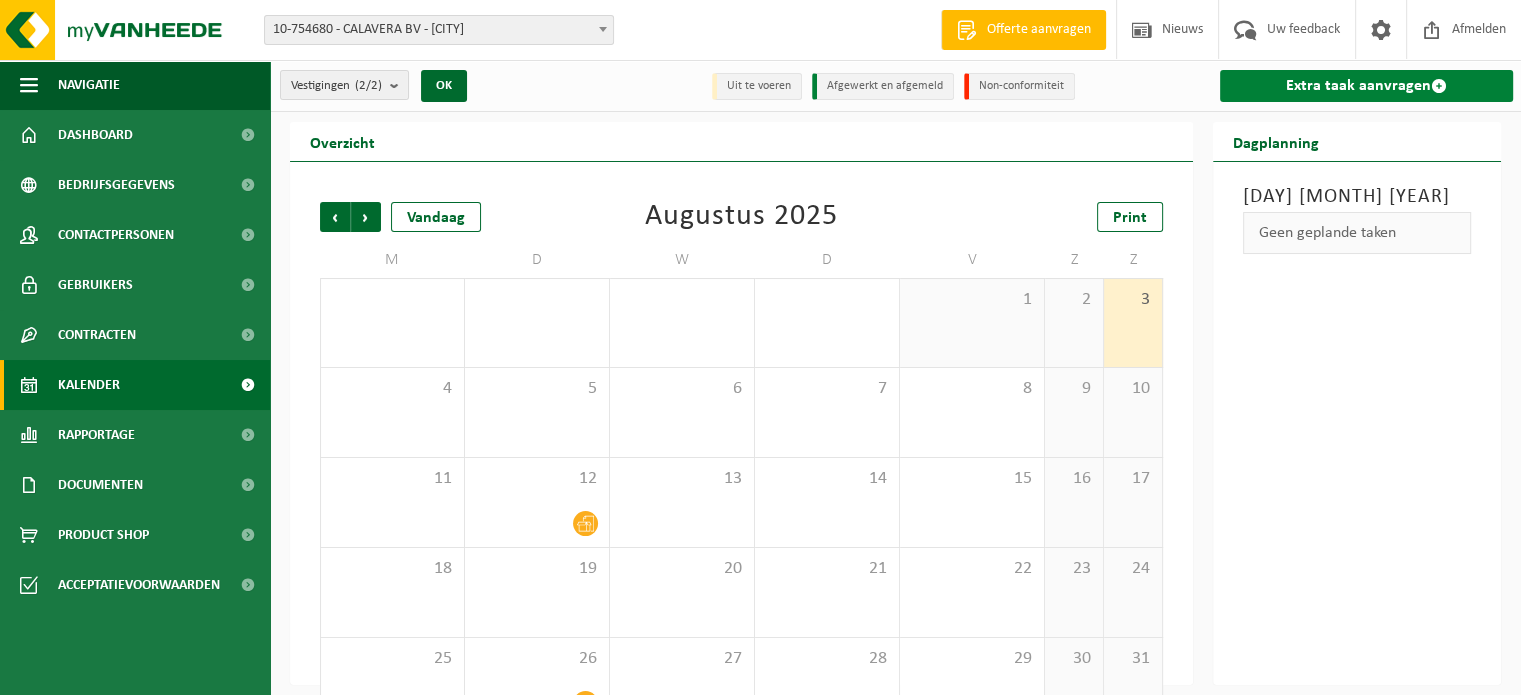 click on "Extra taak aanvragen" at bounding box center [1366, 86] 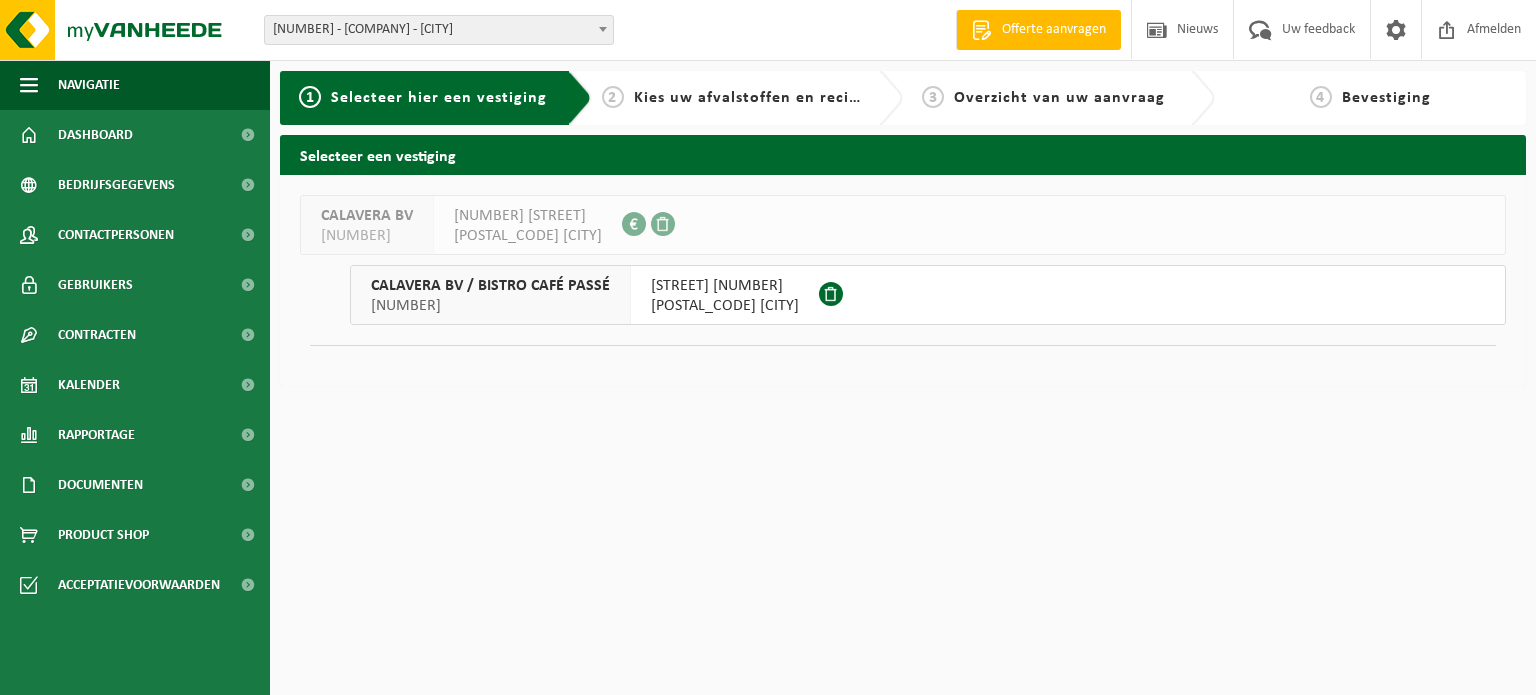scroll, scrollTop: 0, scrollLeft: 0, axis: both 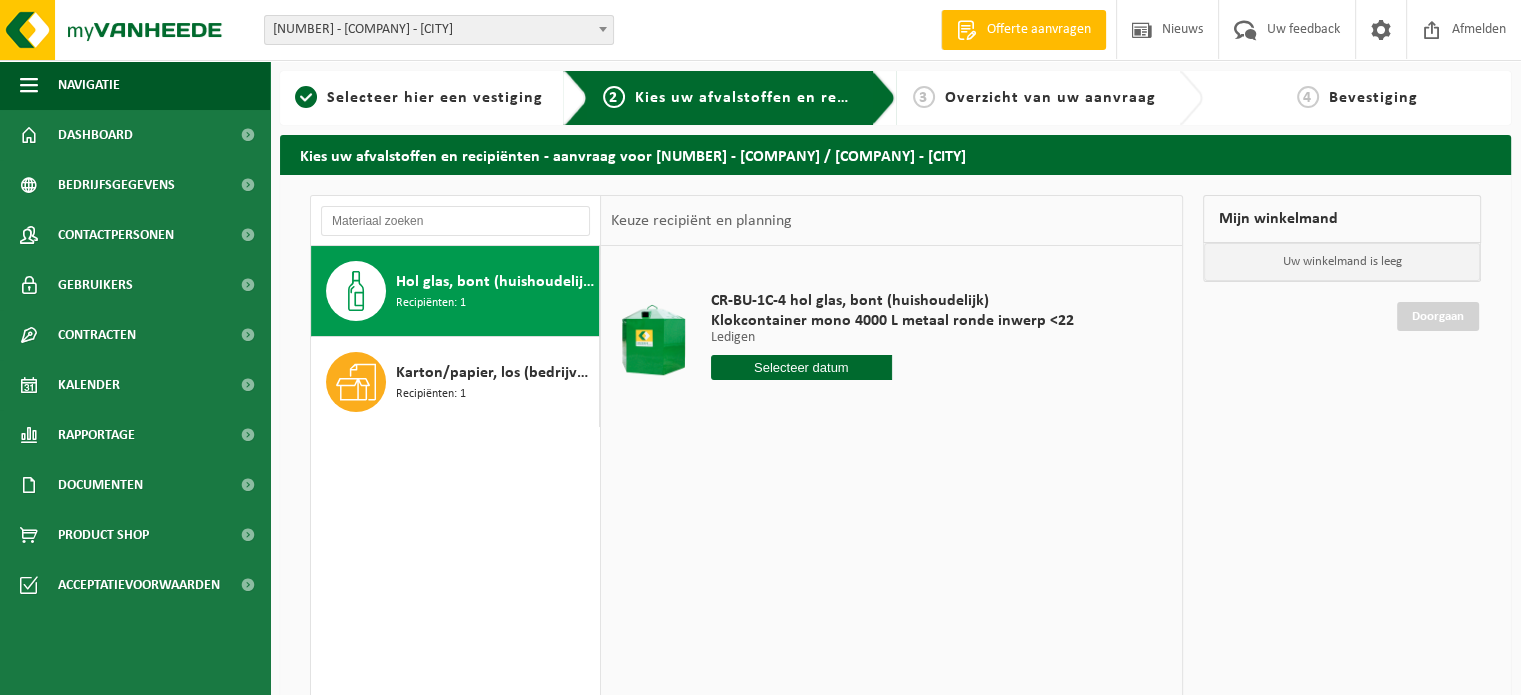 click at bounding box center [802, 367] 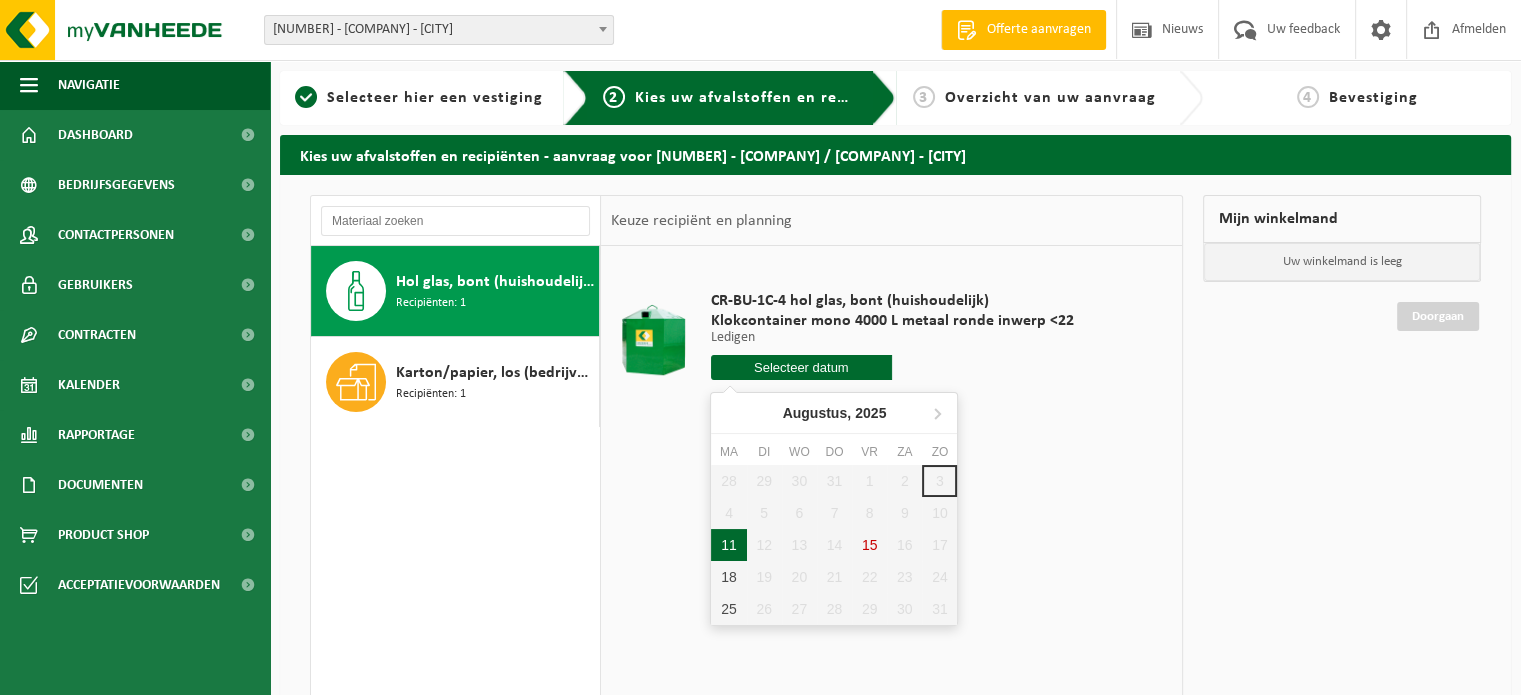 click on "11" at bounding box center [728, 545] 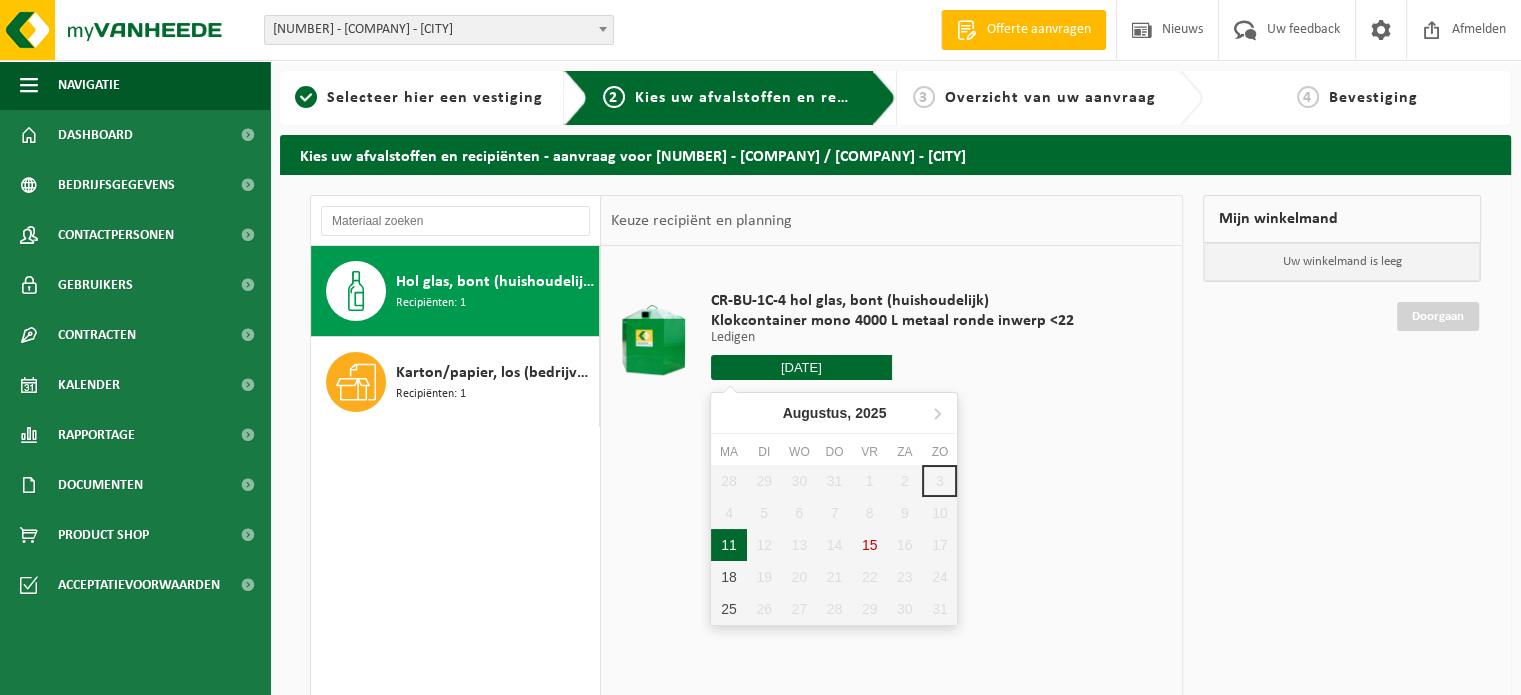 type on "Van [DATE]" 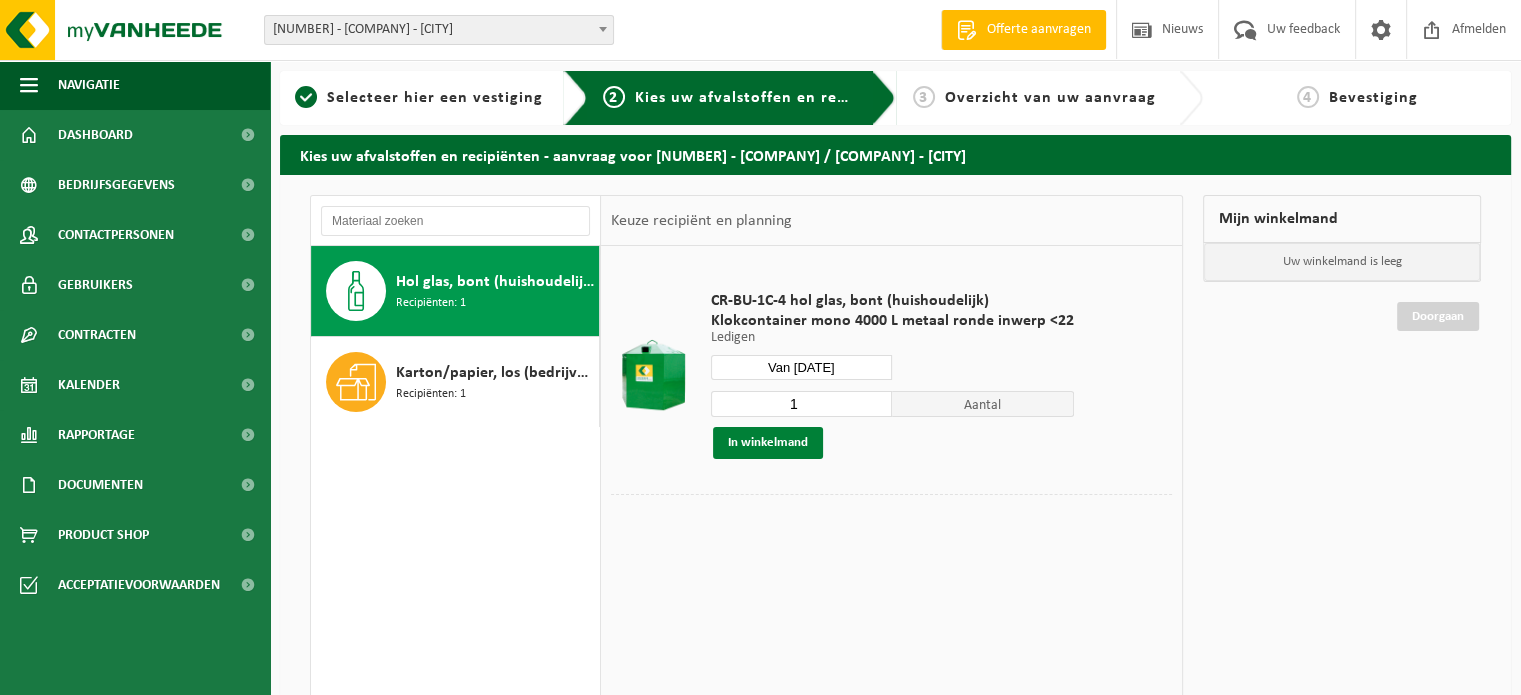 click on "In winkelmand" at bounding box center [768, 443] 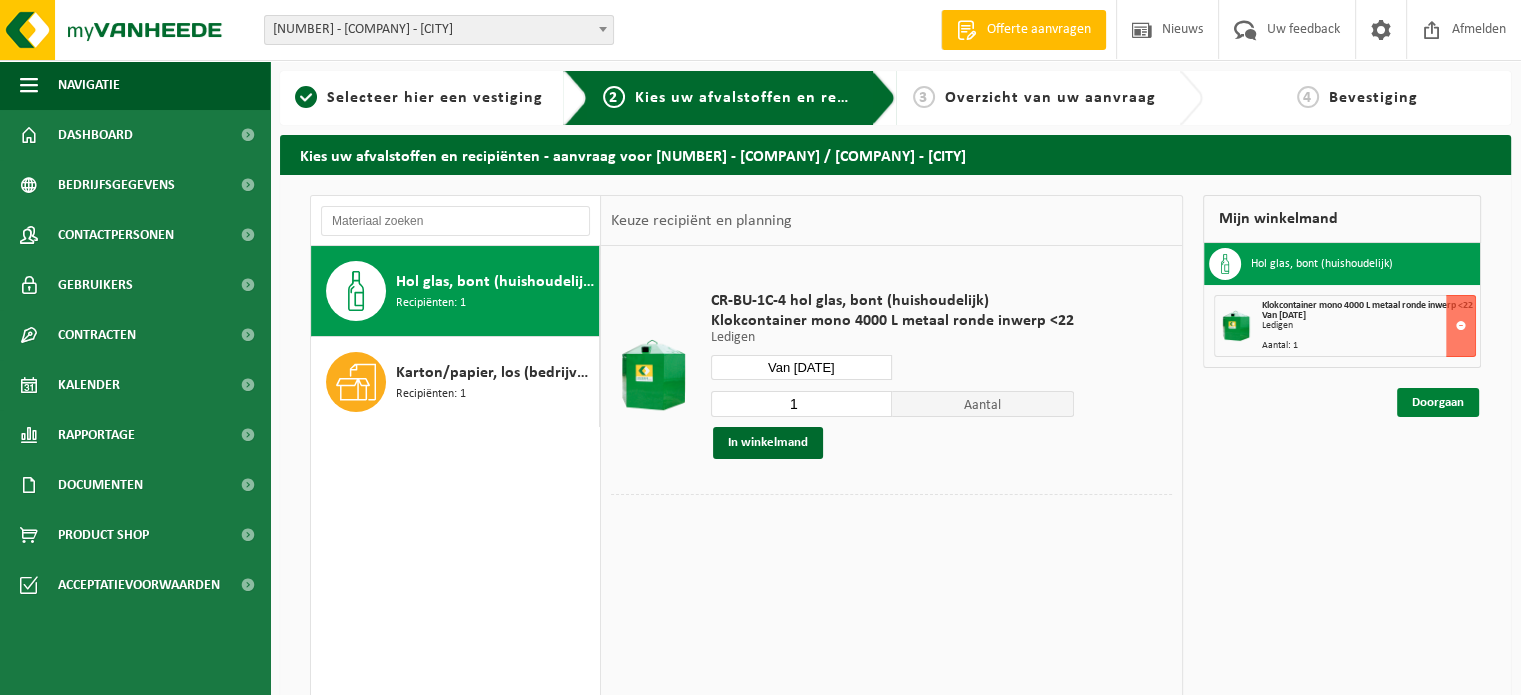 click on "Doorgaan" at bounding box center (1438, 402) 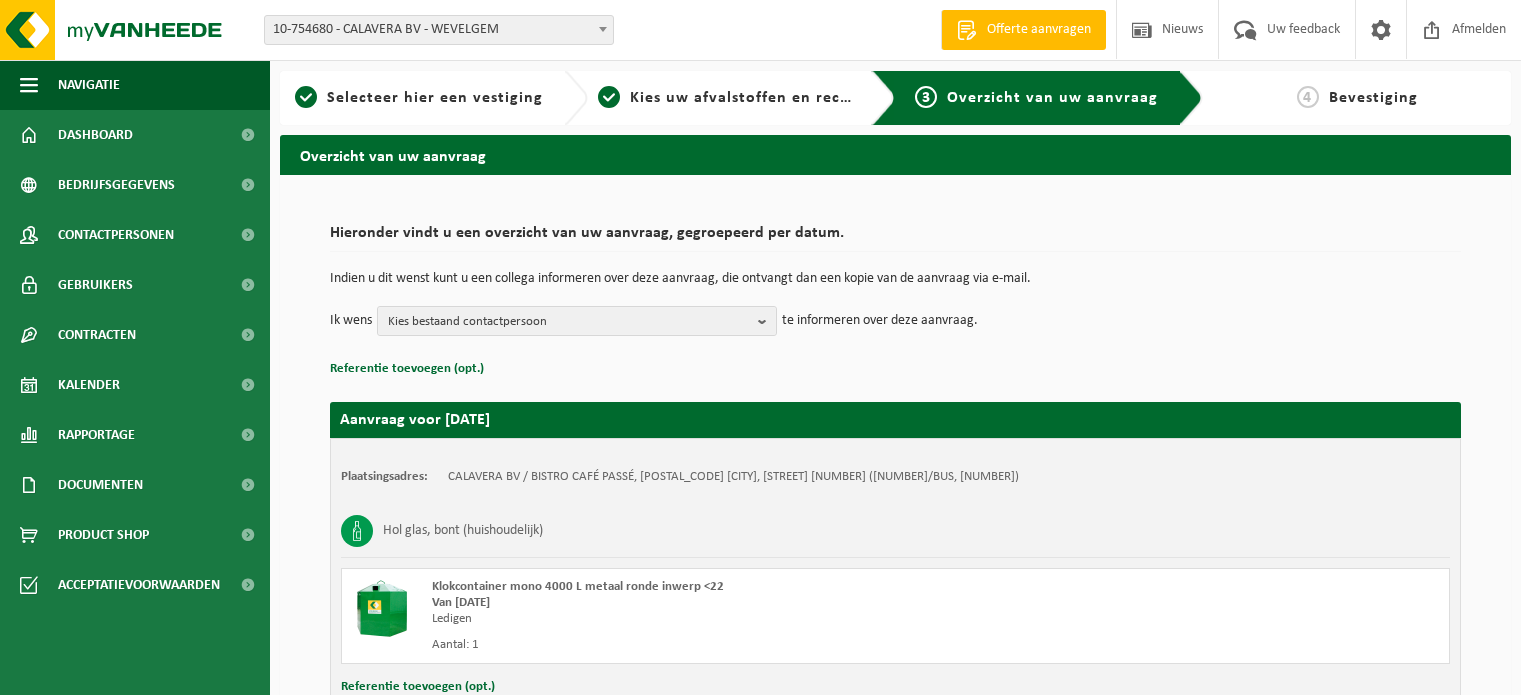 scroll, scrollTop: 0, scrollLeft: 0, axis: both 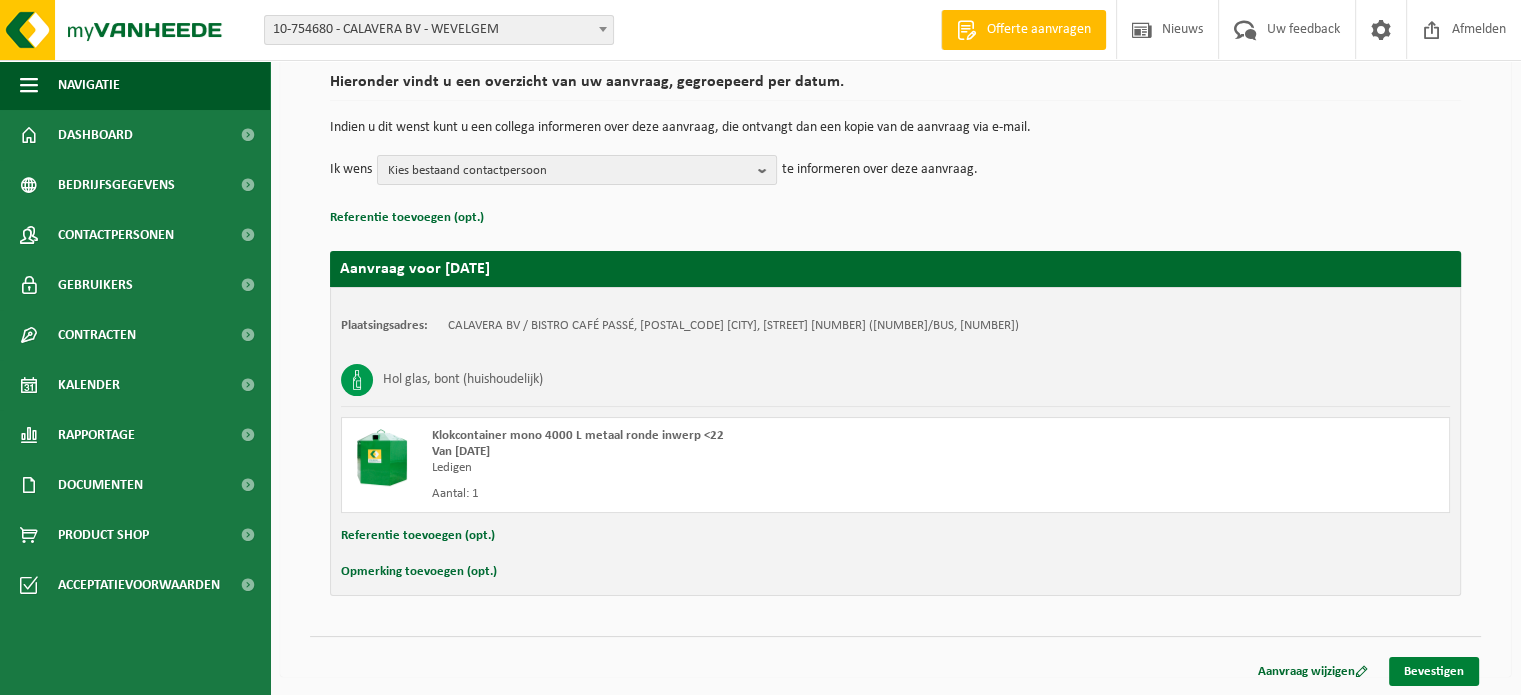 click on "Bevestigen" at bounding box center [1434, 671] 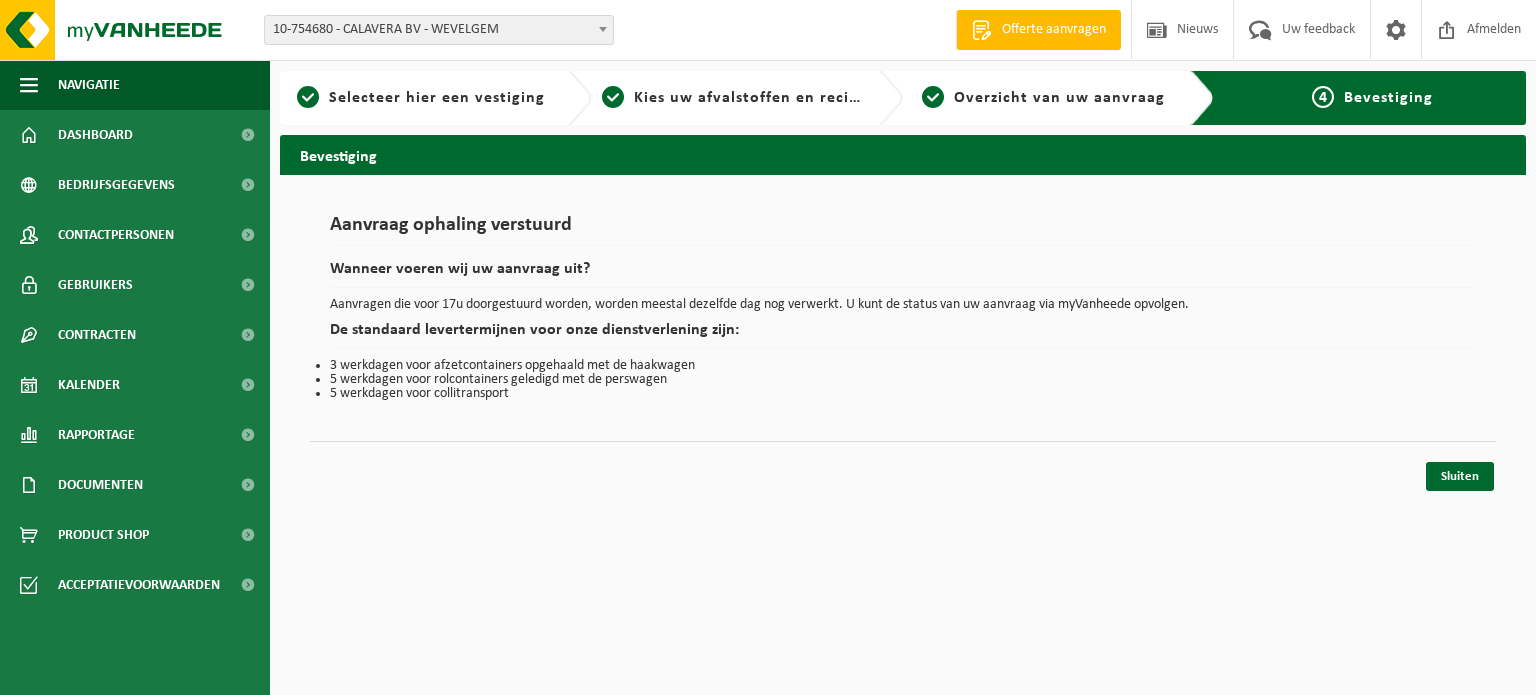 scroll, scrollTop: 0, scrollLeft: 0, axis: both 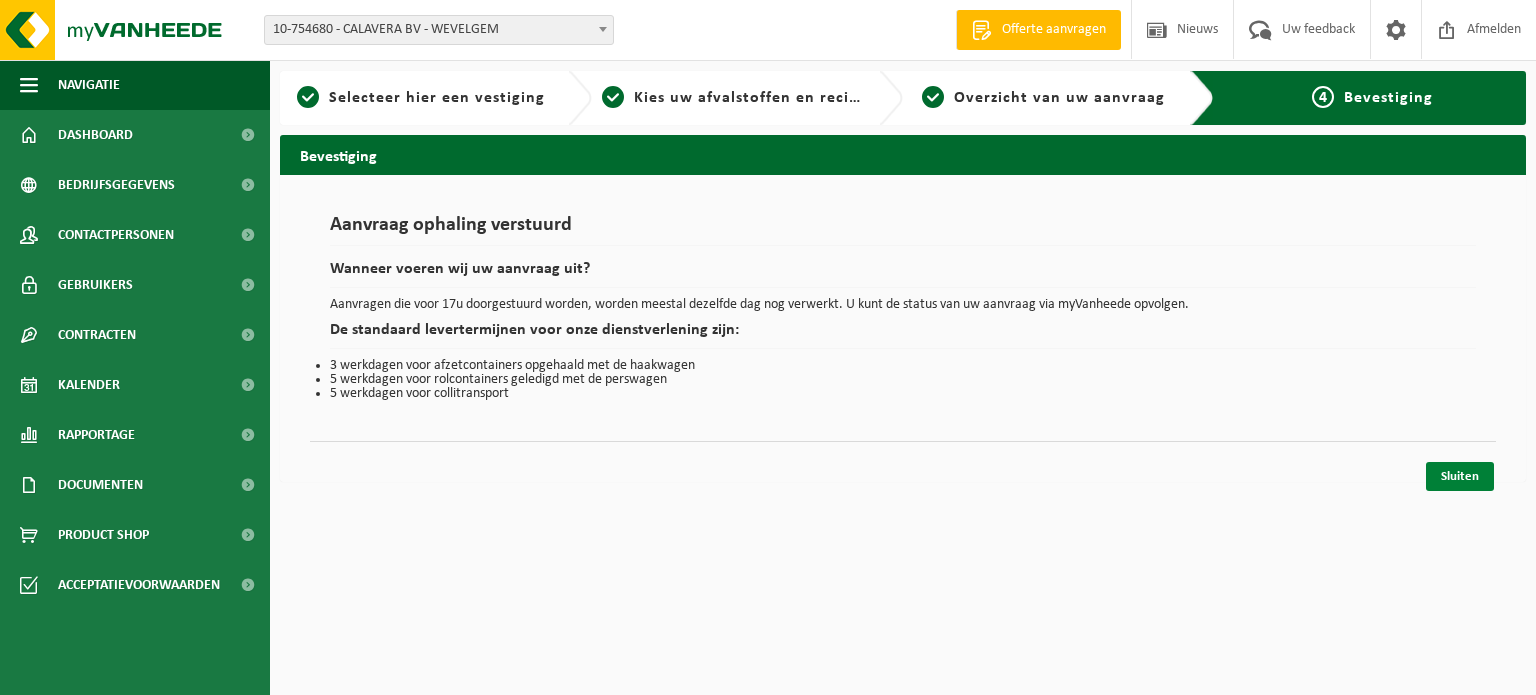 click on "Sluiten" at bounding box center [1460, 476] 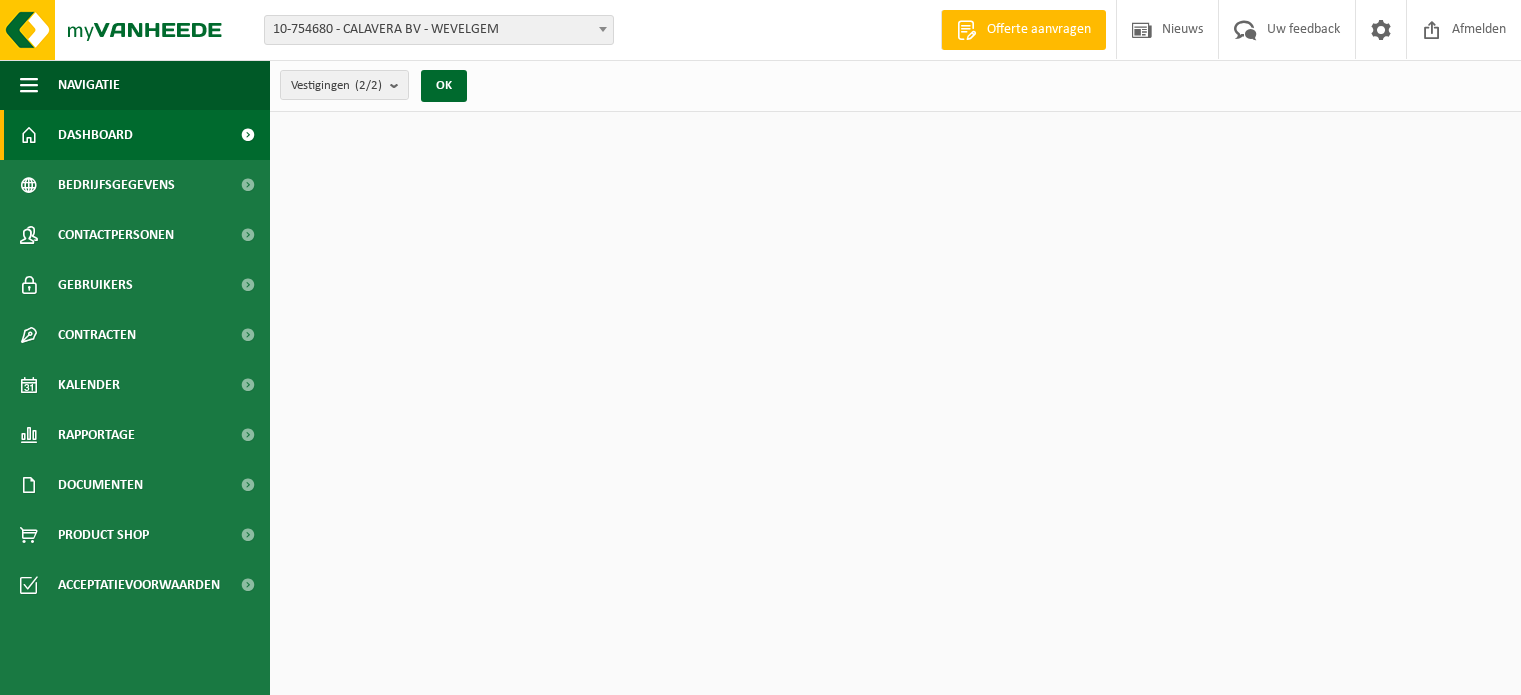 scroll, scrollTop: 0, scrollLeft: 0, axis: both 